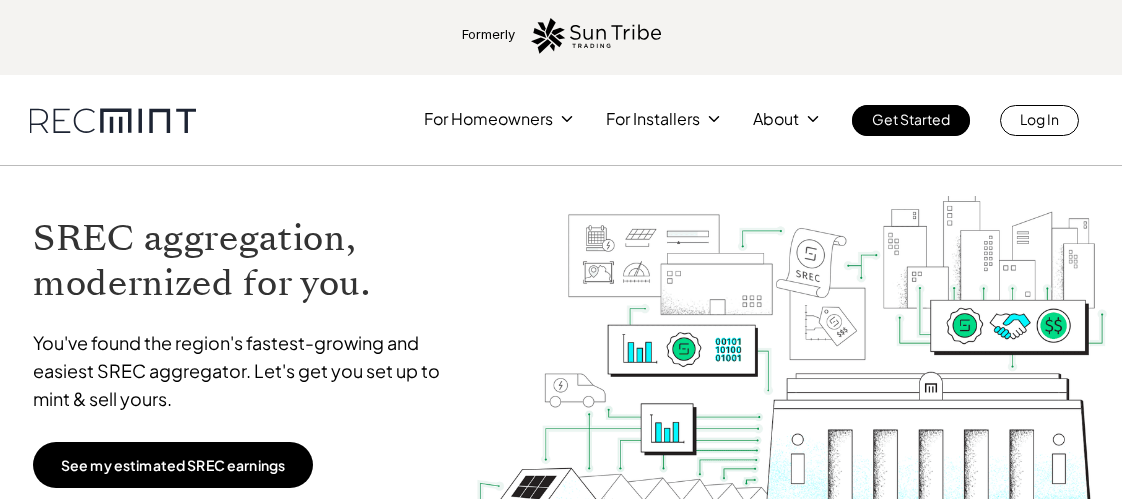 scroll, scrollTop: 0, scrollLeft: 0, axis: both 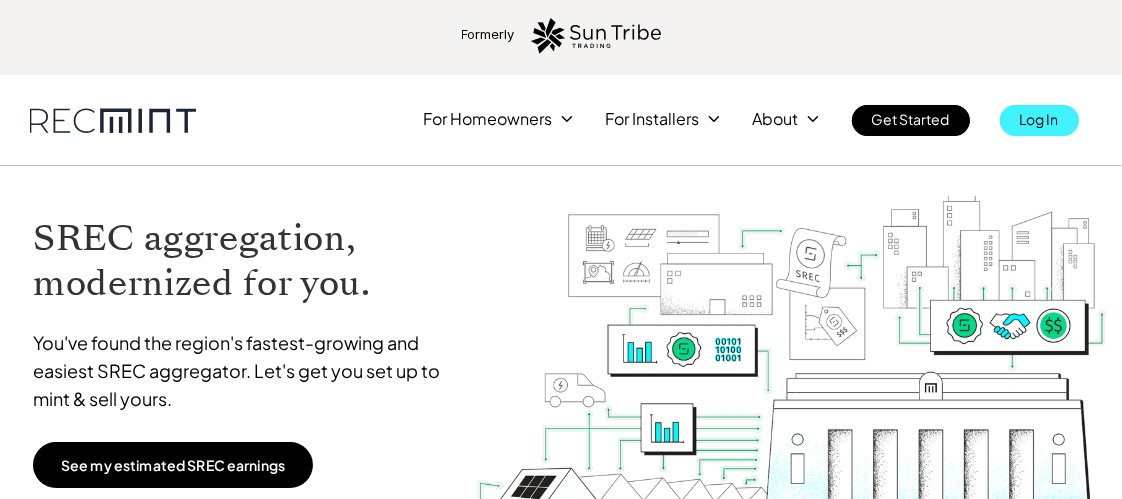 click on "Log In" at bounding box center (1039, 119) 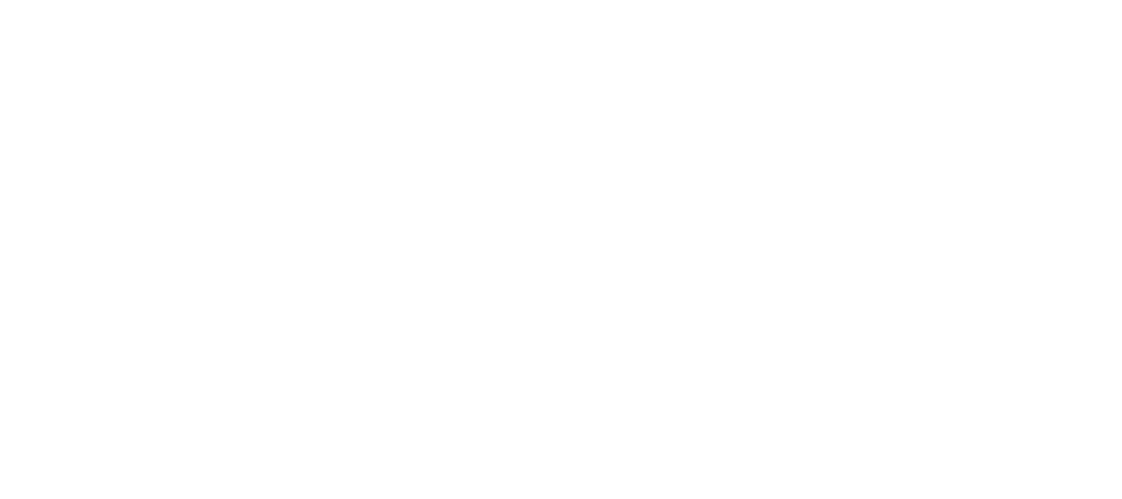 scroll, scrollTop: 0, scrollLeft: 0, axis: both 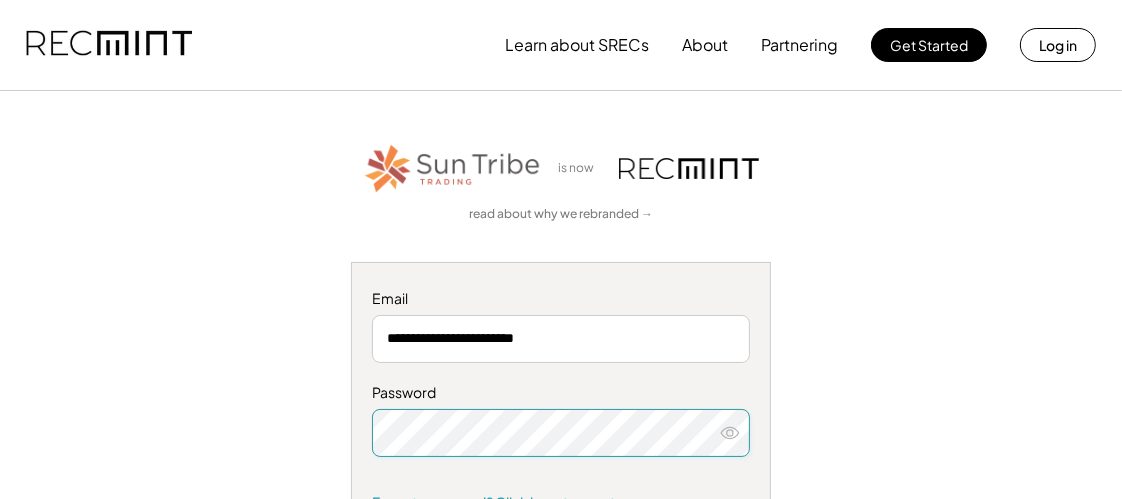 click at bounding box center (372, 457) 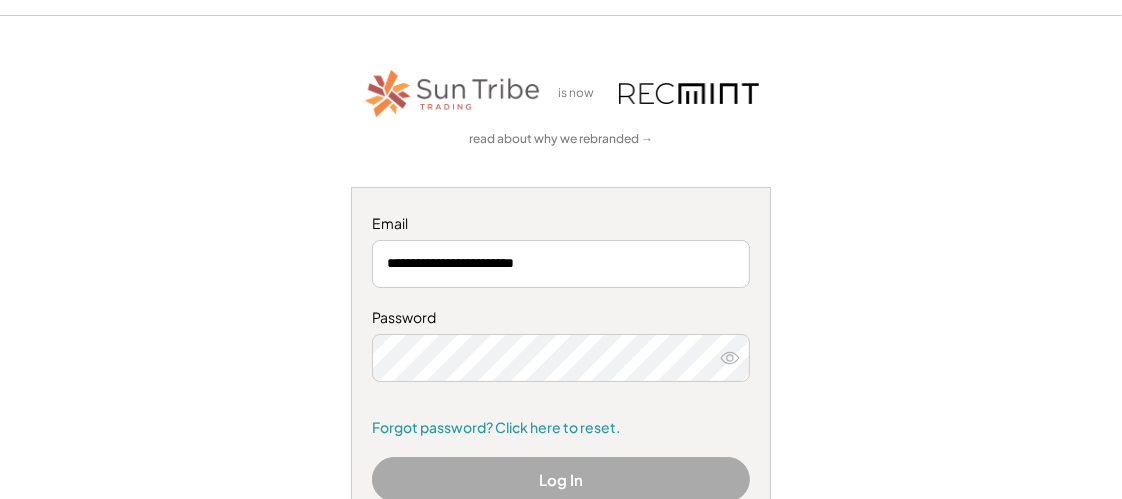 scroll, scrollTop: 199, scrollLeft: 0, axis: vertical 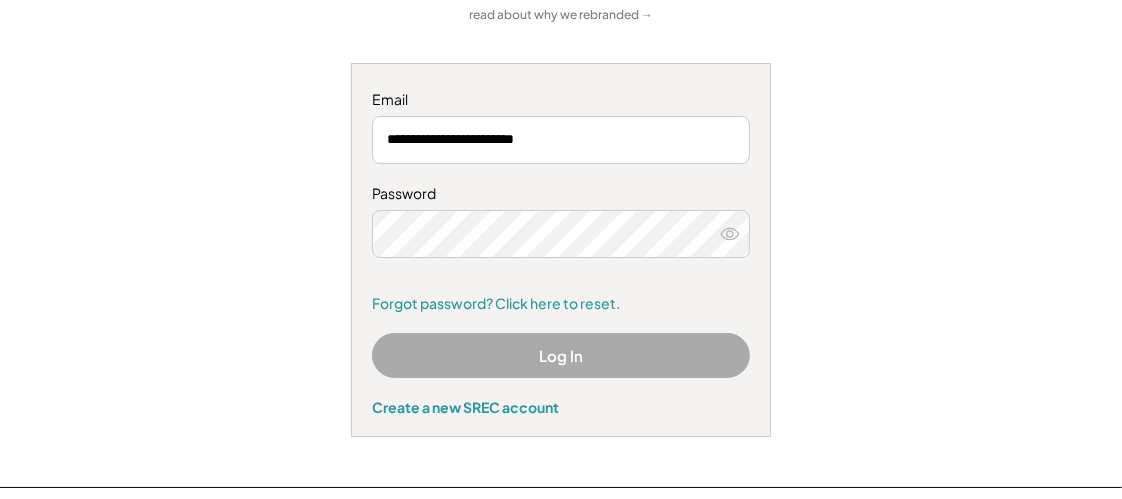 click at bounding box center [372, 258] 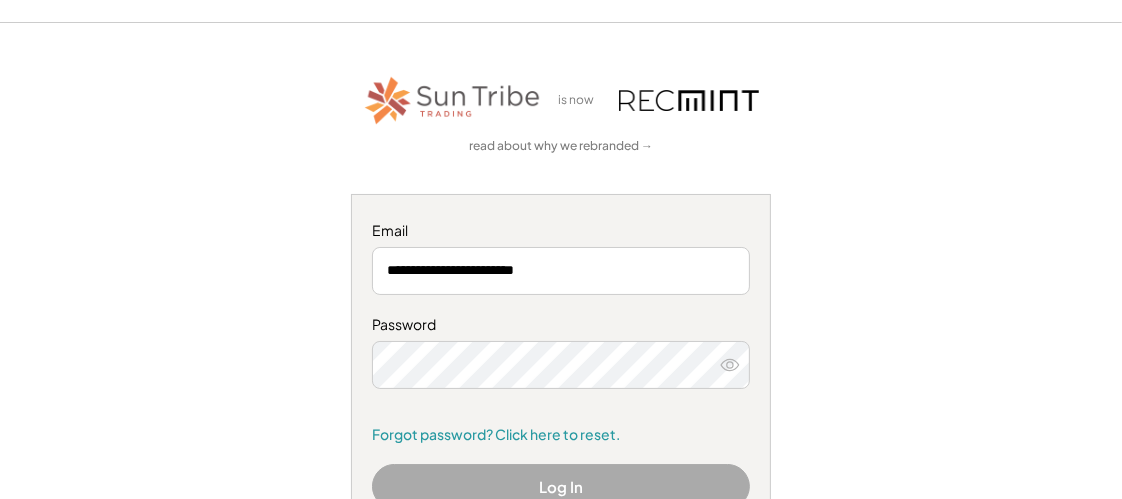 scroll, scrollTop: 0, scrollLeft: 0, axis: both 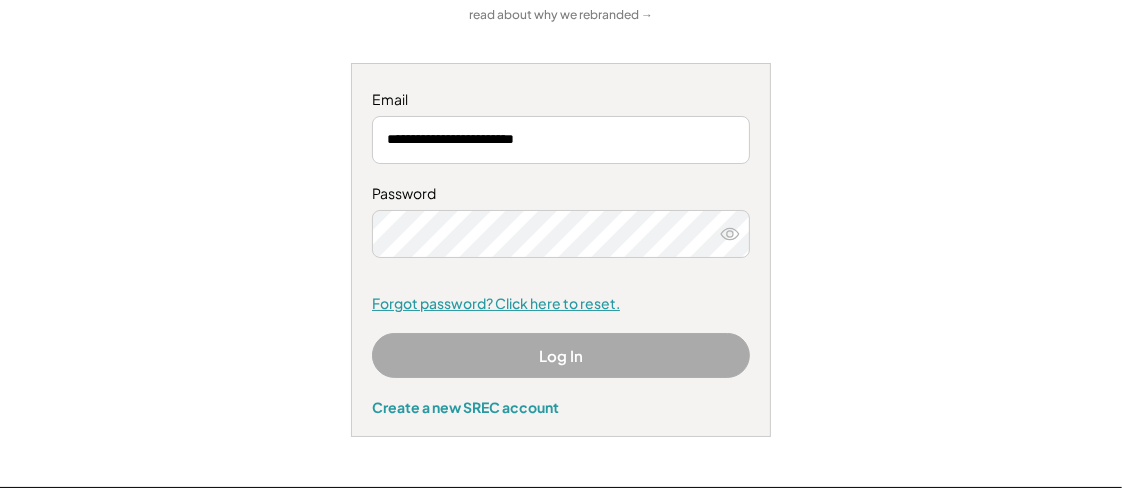 click on "Forgot password? Click here to reset." at bounding box center (561, 304) 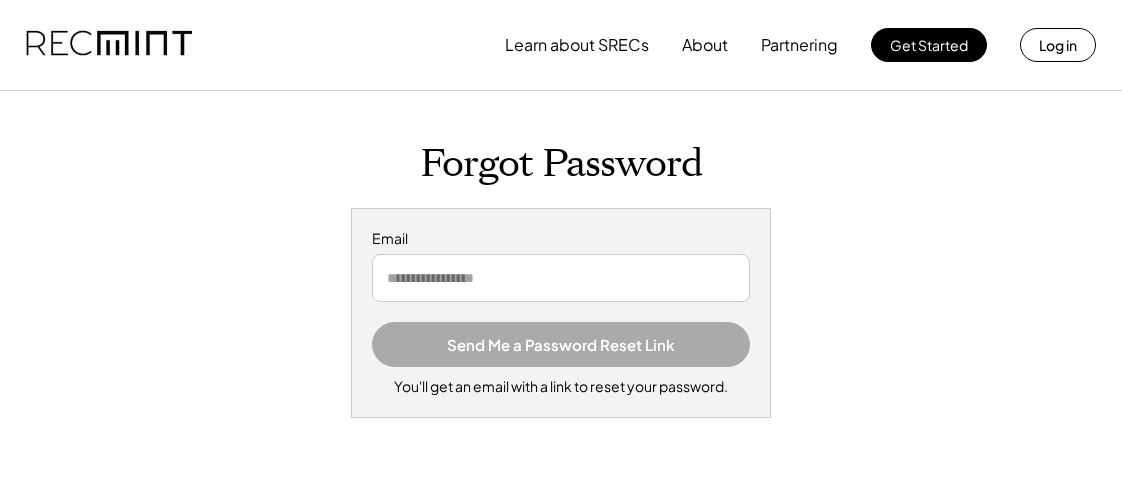 scroll, scrollTop: 0, scrollLeft: 0, axis: both 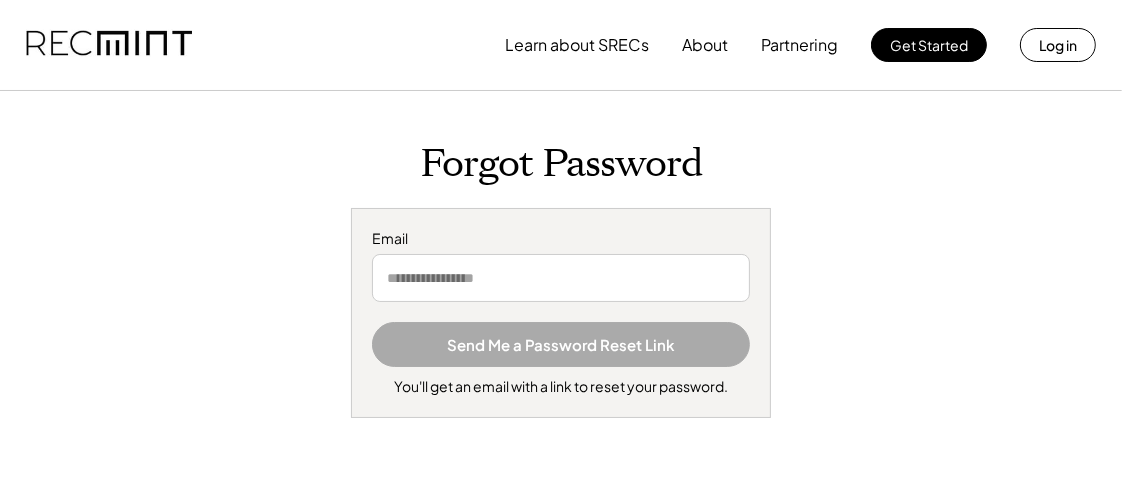 click at bounding box center [561, 278] 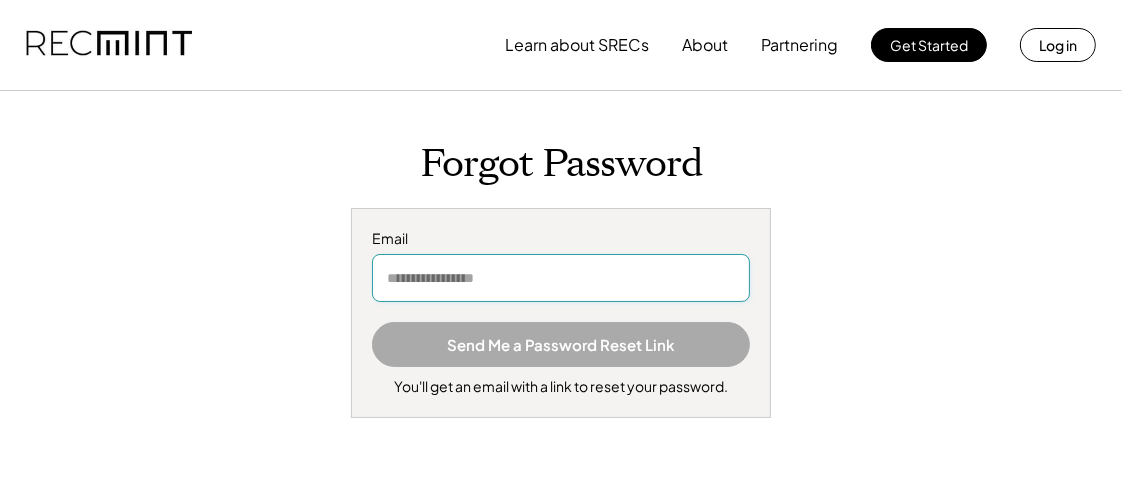 type on "**********" 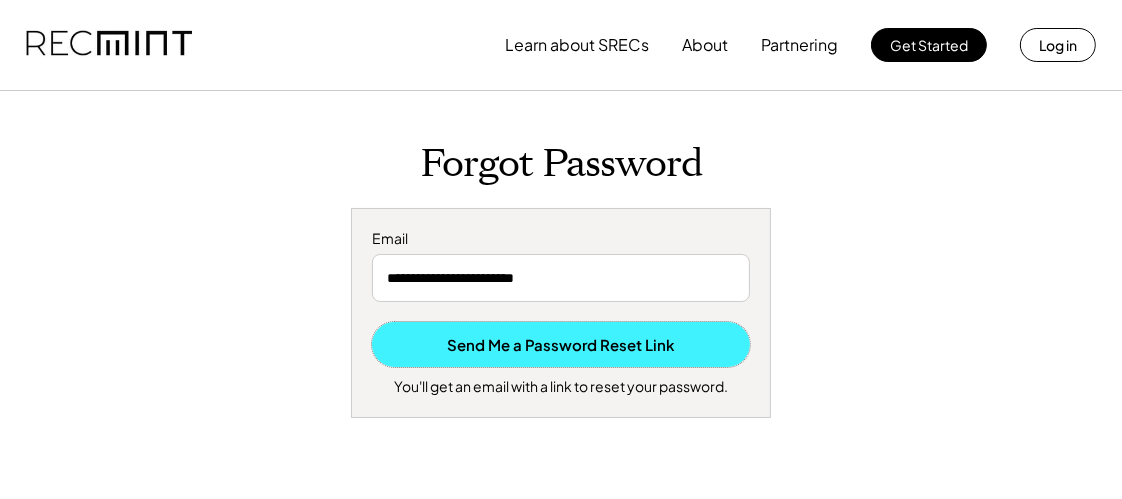 click on "Send Me a Password Reset Link" at bounding box center [561, 344] 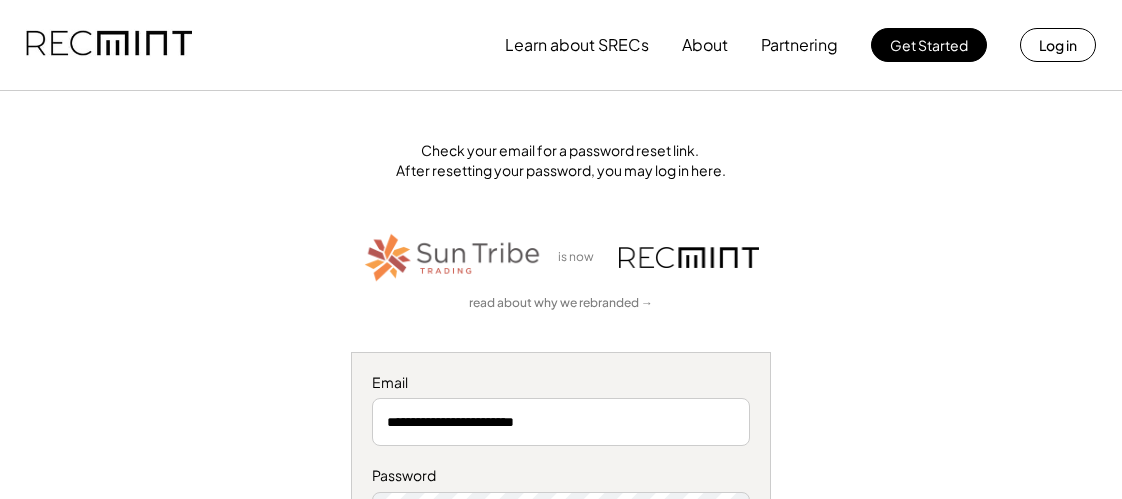 scroll, scrollTop: 0, scrollLeft: 0, axis: both 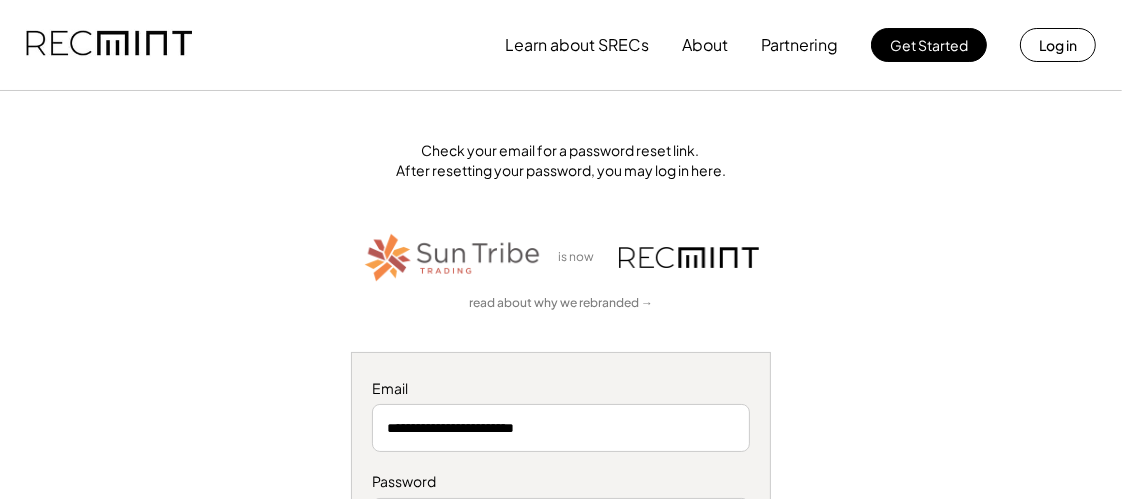 type 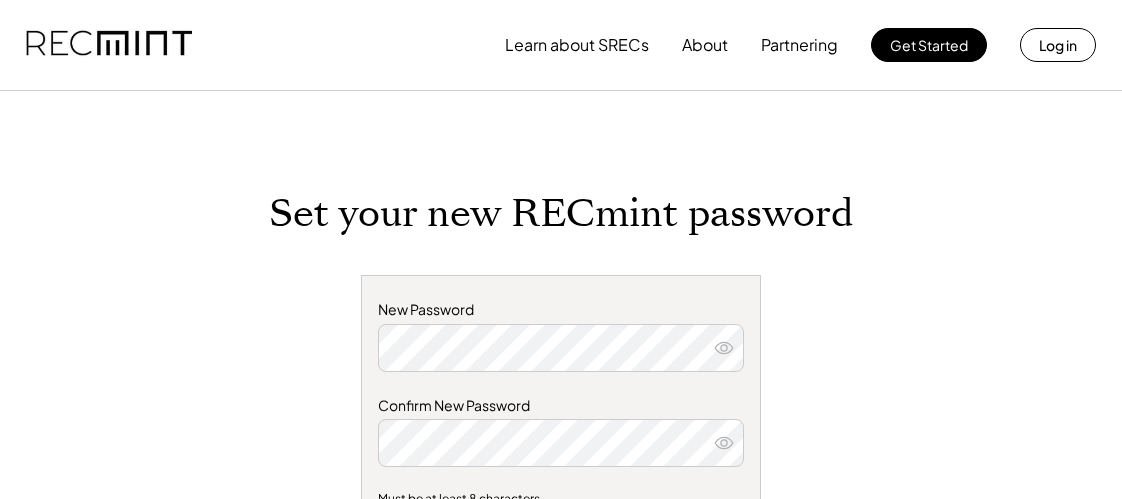 scroll, scrollTop: 0, scrollLeft: 0, axis: both 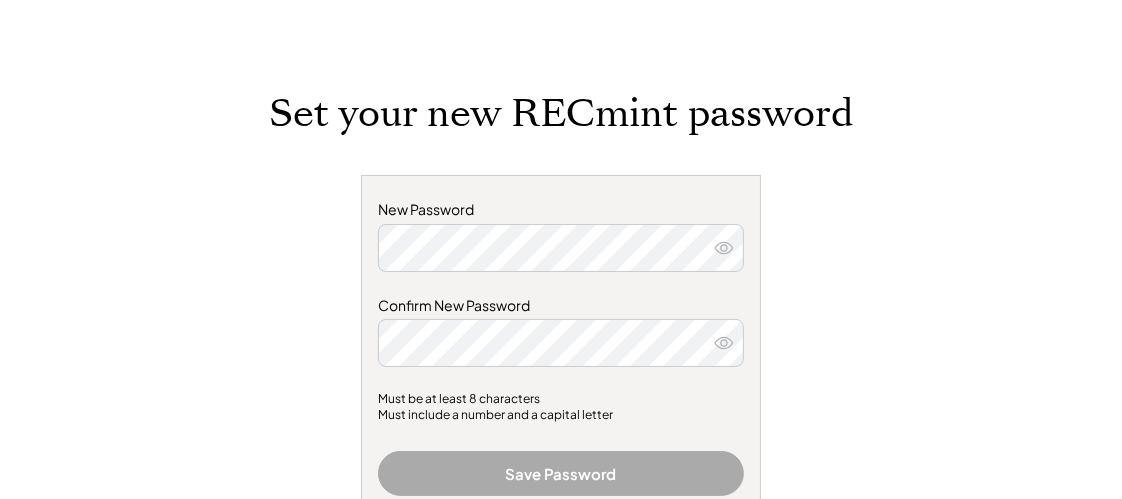 click 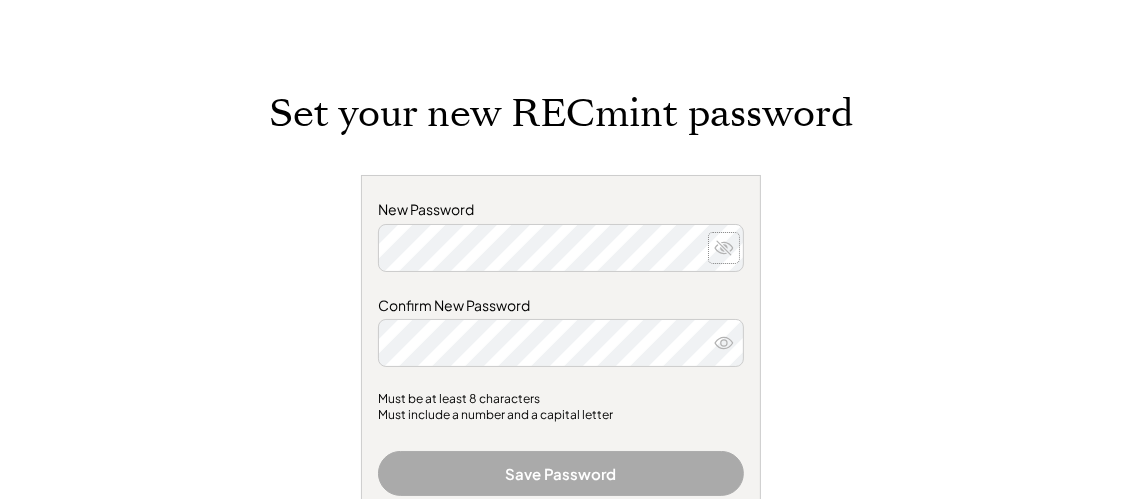 type 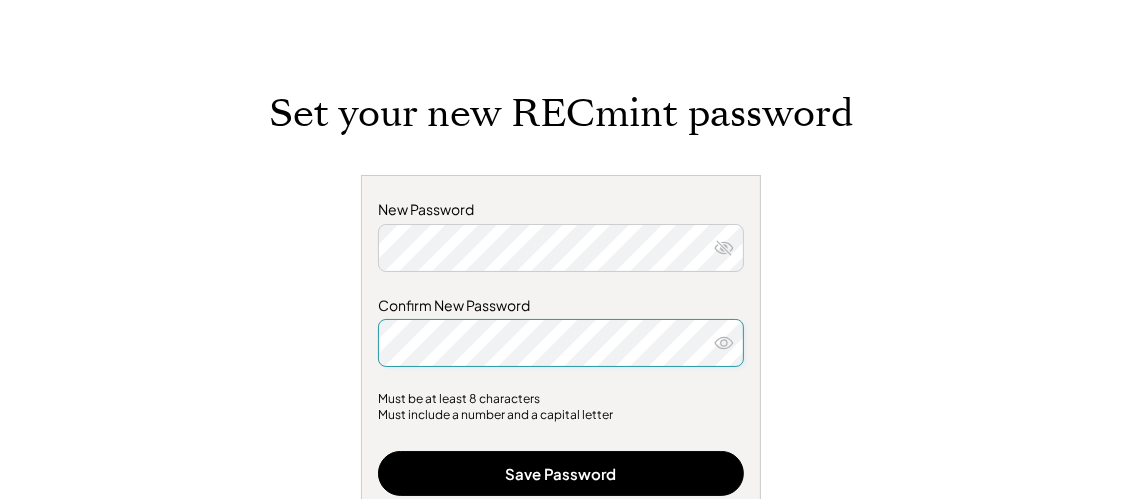 scroll, scrollTop: 118, scrollLeft: 0, axis: vertical 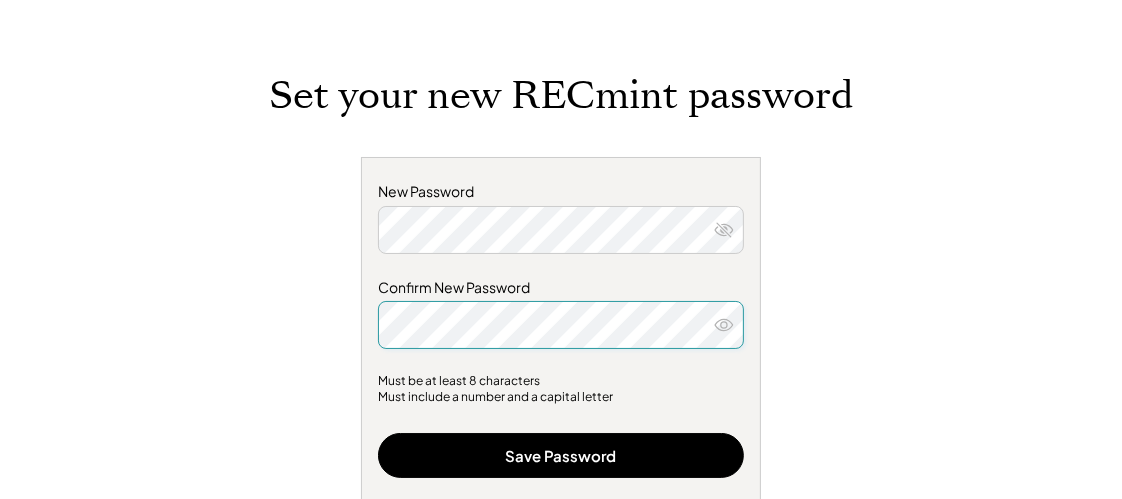 click 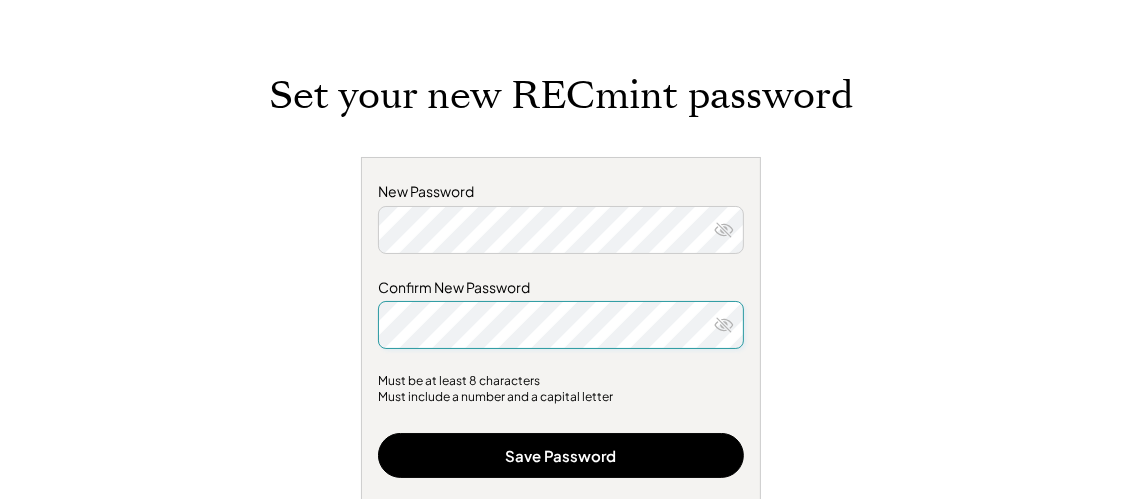 click on "Set your new RECmint password New Password Confirm New Password Must be at least 8 characters
Must include a number and a capital letter Save Password" at bounding box center [561, 433] 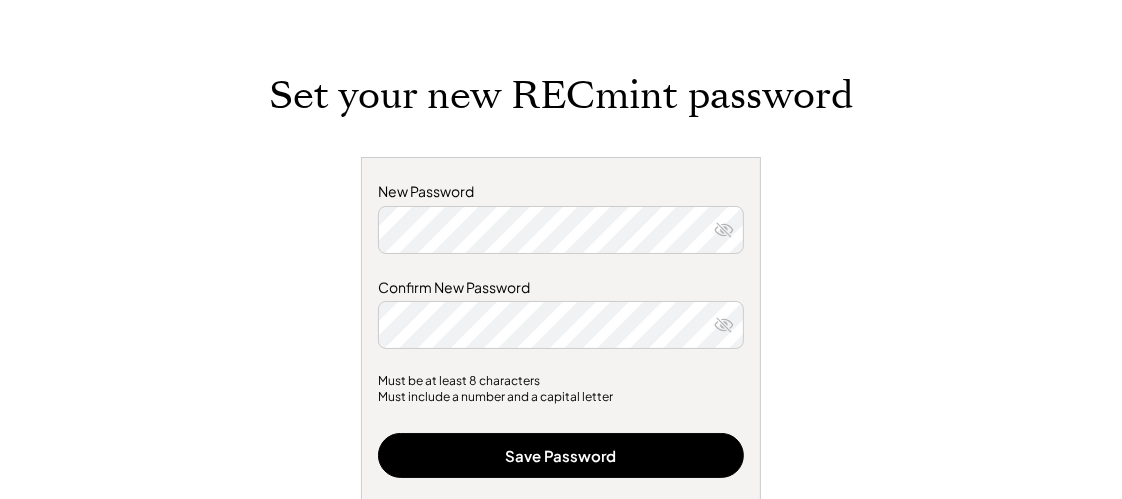 click on "Set your new RECmint password New Password Confirm New Password Must be at least 8 characters
Must include a number and a capital letter Save Password" at bounding box center [561, 433] 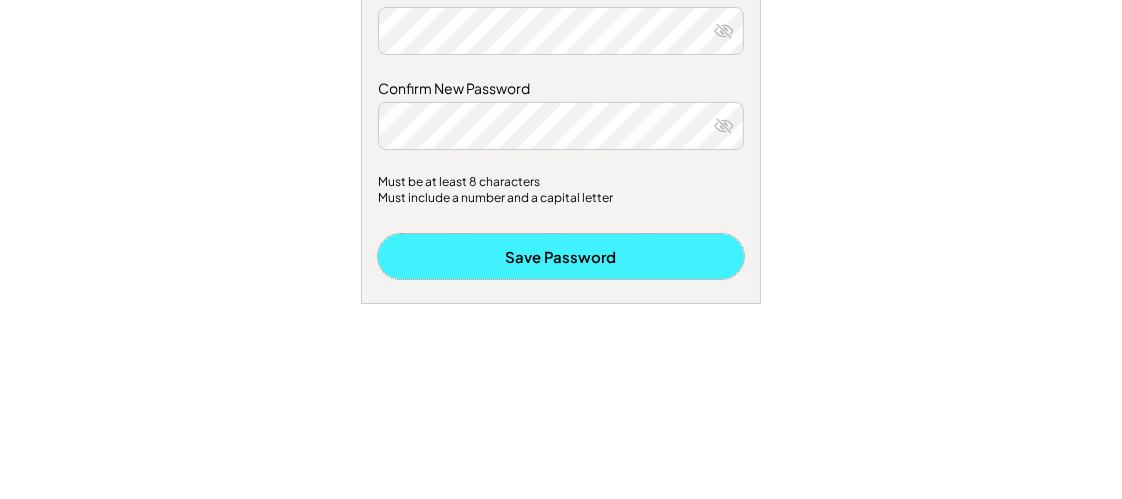 click on "Save Password" at bounding box center [561, 256] 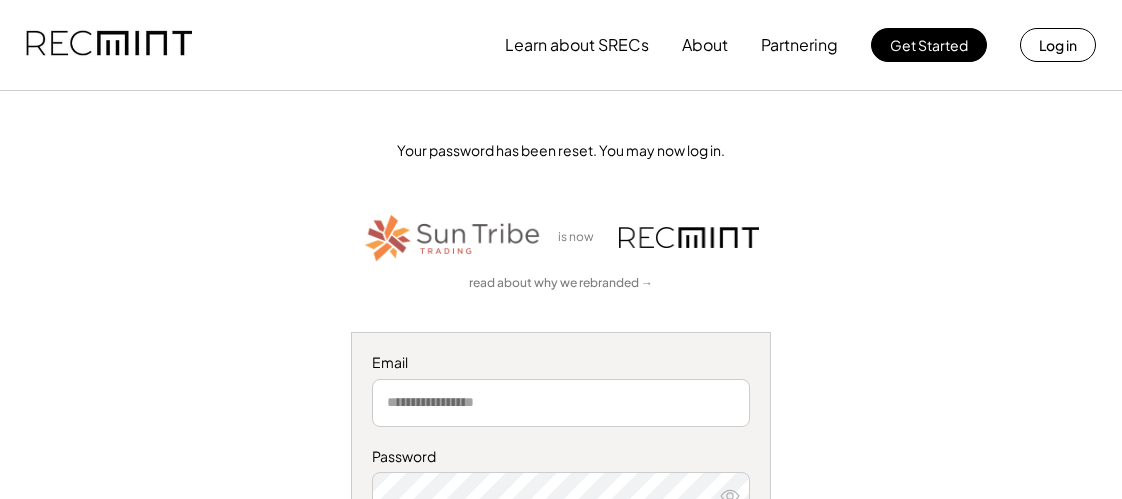 scroll, scrollTop: 0, scrollLeft: 0, axis: both 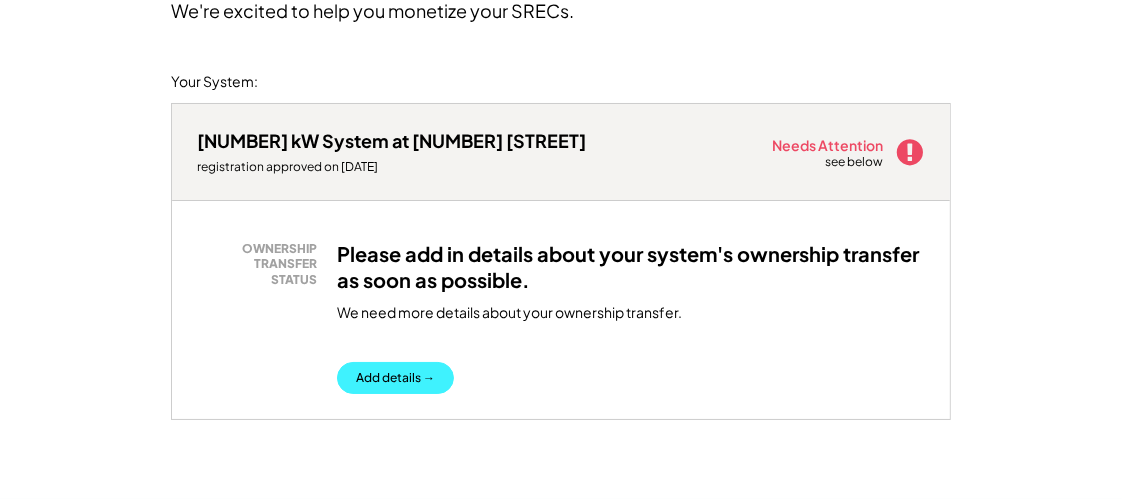 click on "Add details →" at bounding box center (395, 378) 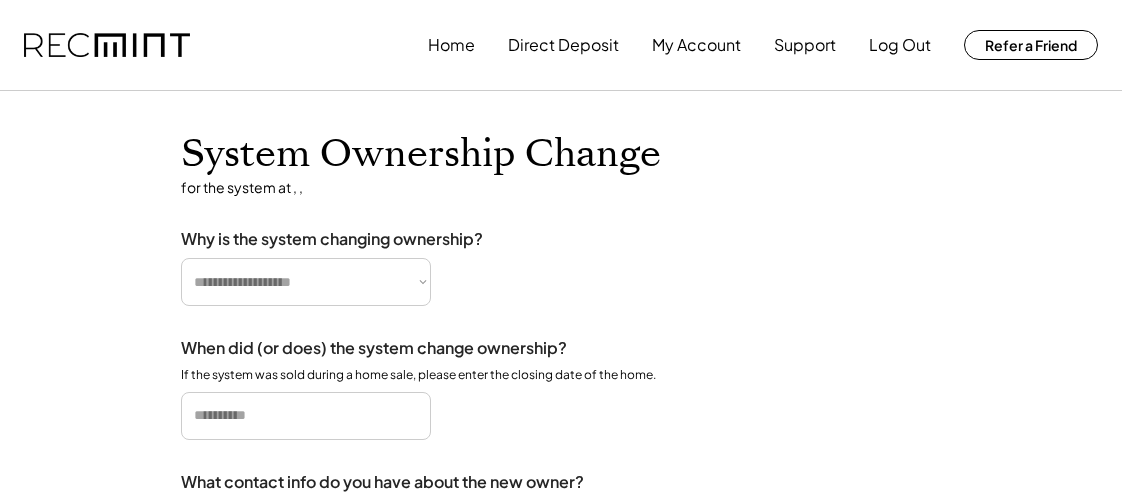 select on "**********" 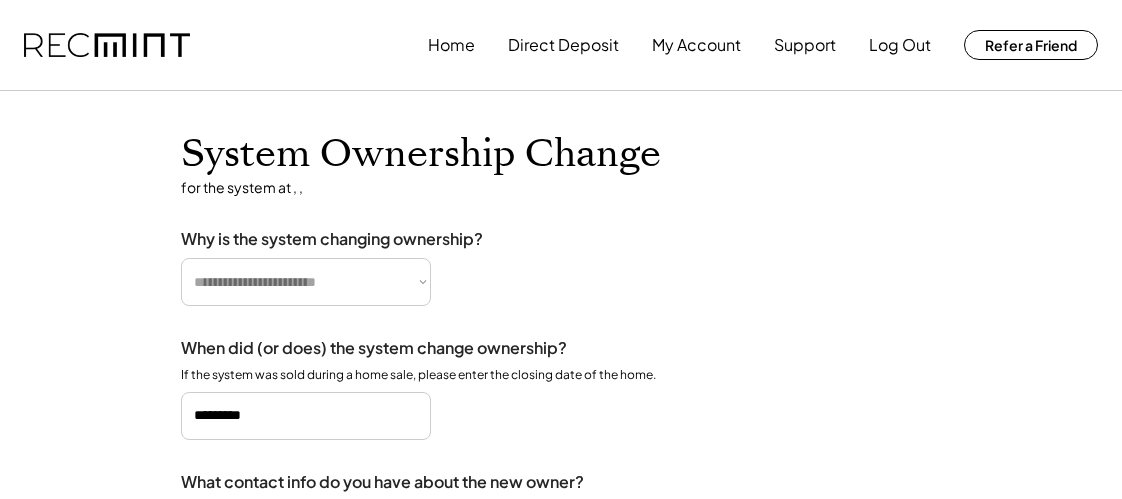 scroll, scrollTop: 0, scrollLeft: 0, axis: both 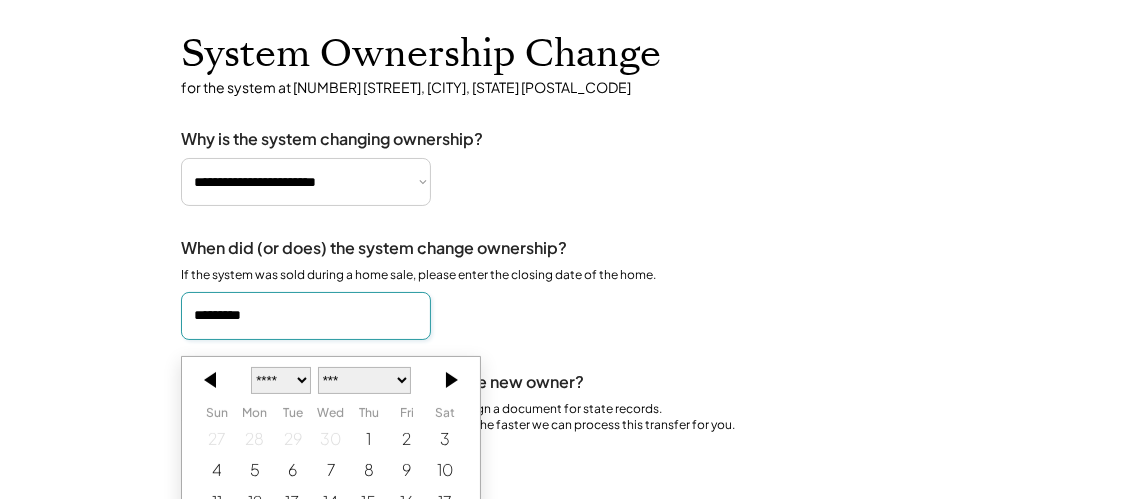 click on "*********" at bounding box center [306, 316] 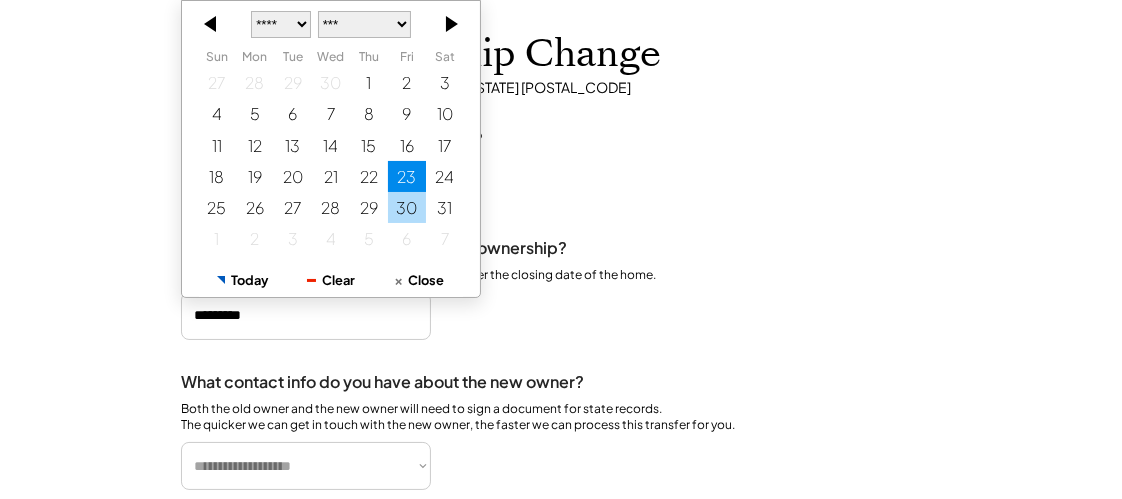 click on "30" at bounding box center (407, 207) 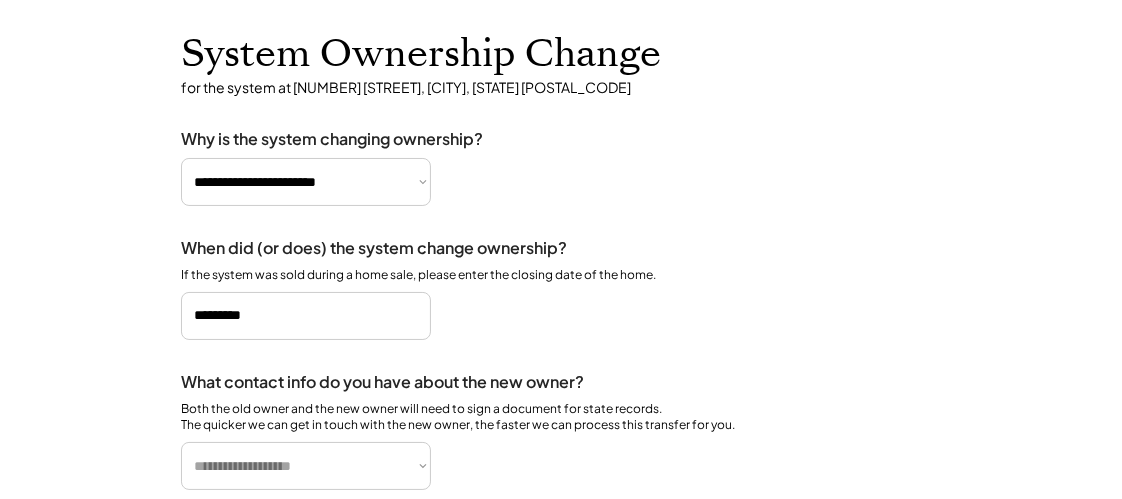 click on "When did (or does) the system change ownership? If the system was sold during a home sale, please enter the closing date of the home. *********" at bounding box center [561, 289] 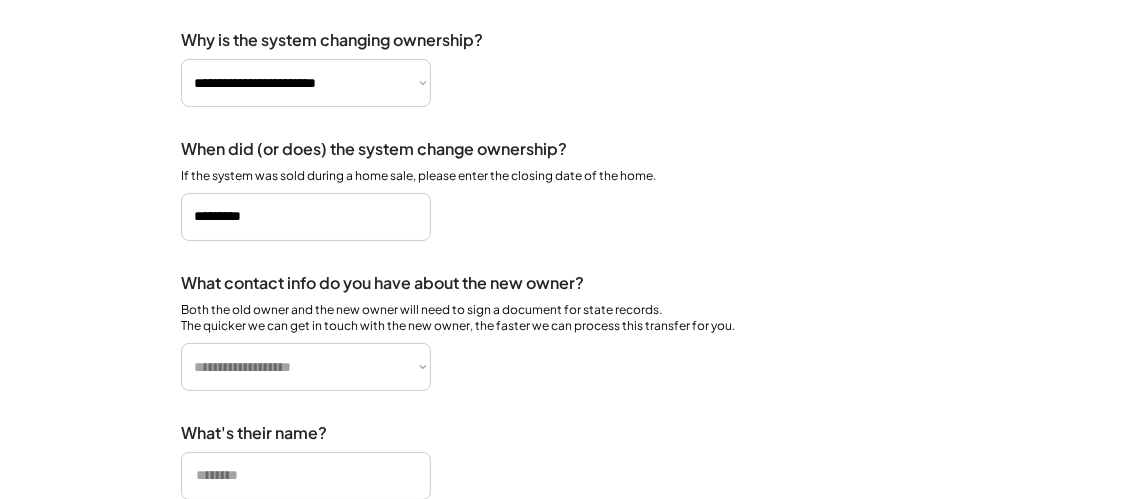 scroll, scrollTop: 299, scrollLeft: 0, axis: vertical 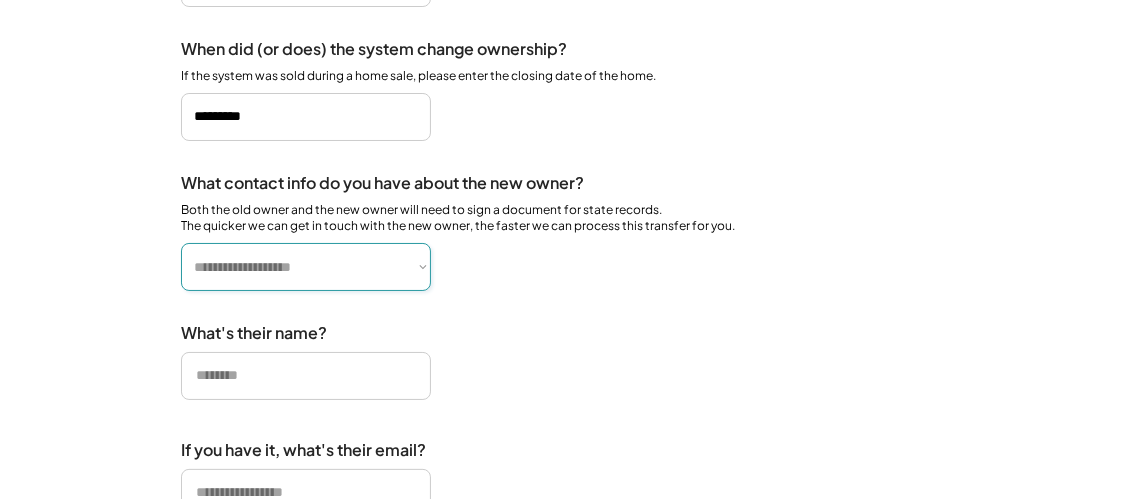 click on "**********" at bounding box center [306, 267] 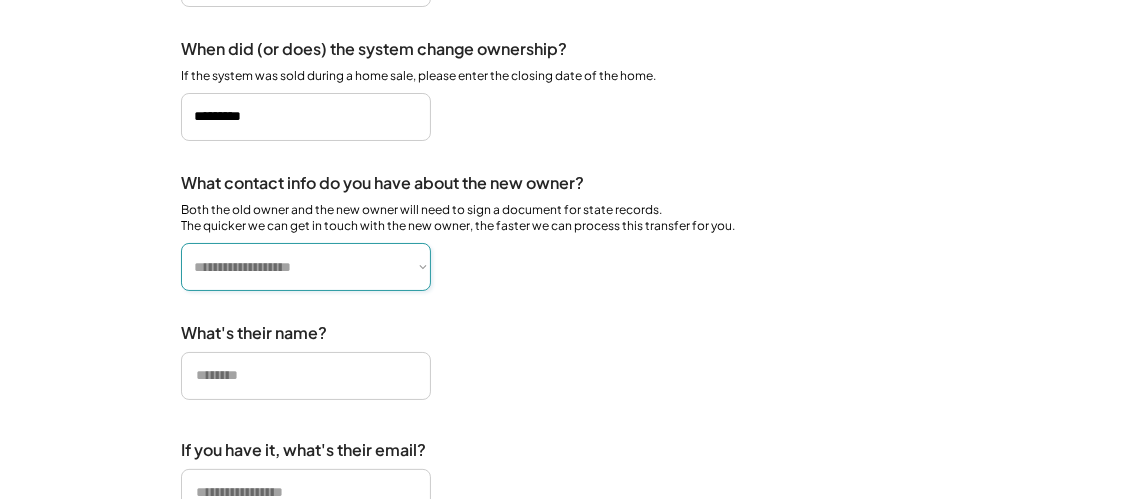 select on "**********" 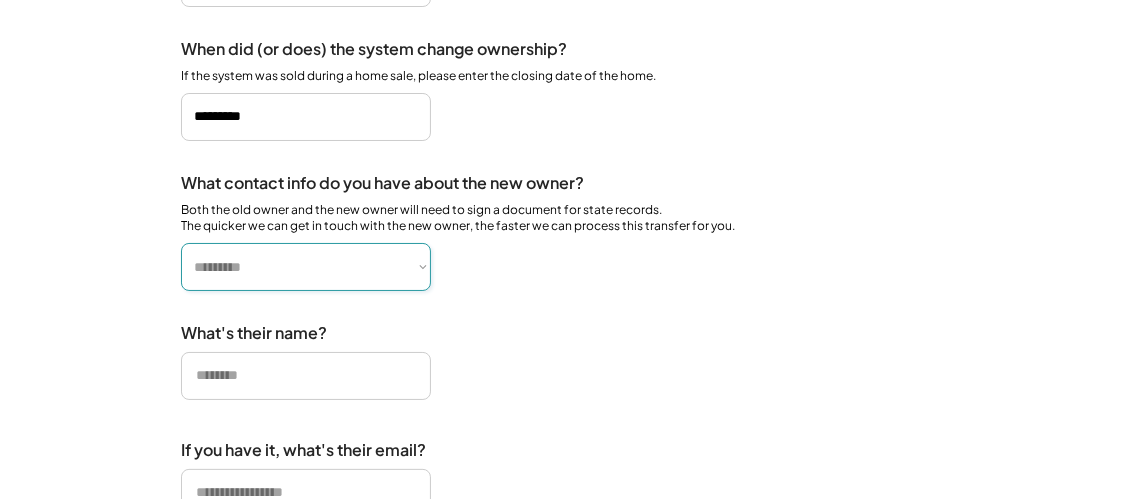 click on "**********" at bounding box center (306, 267) 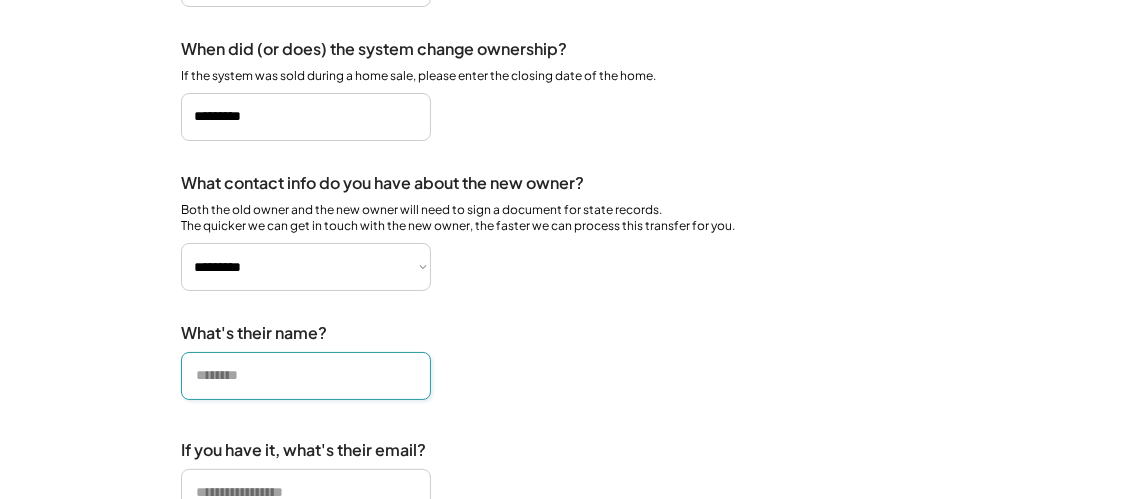 click at bounding box center [306, 376] 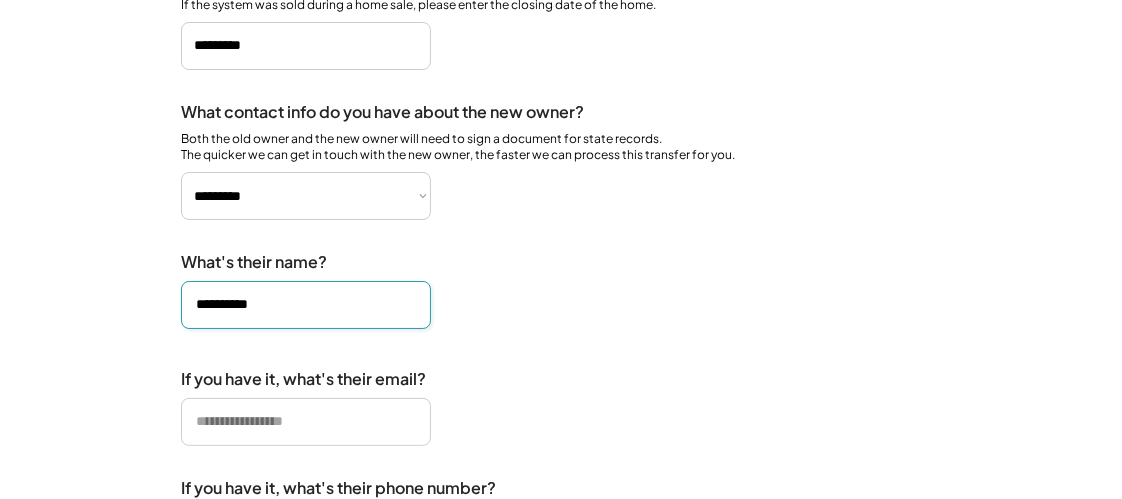 scroll, scrollTop: 400, scrollLeft: 0, axis: vertical 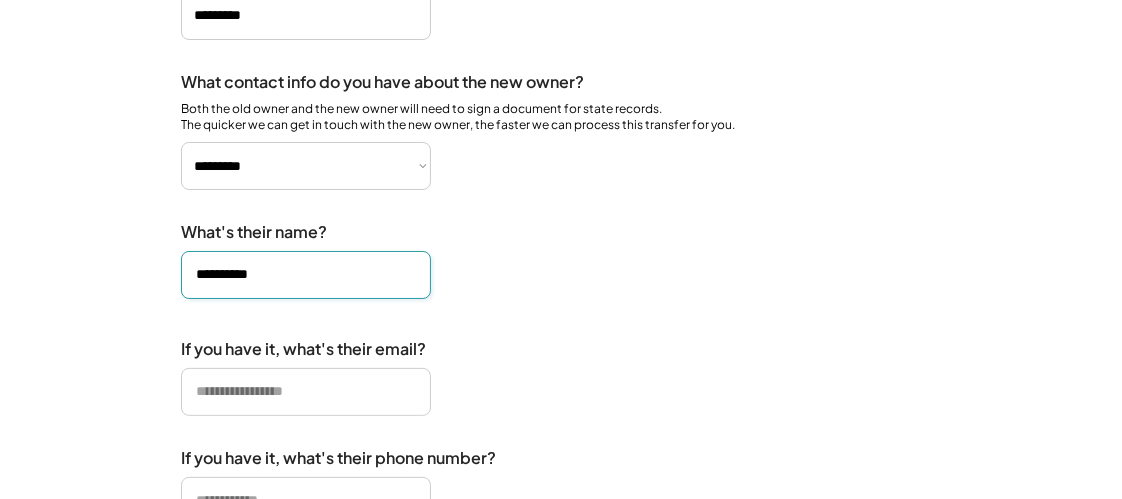 type on "*********" 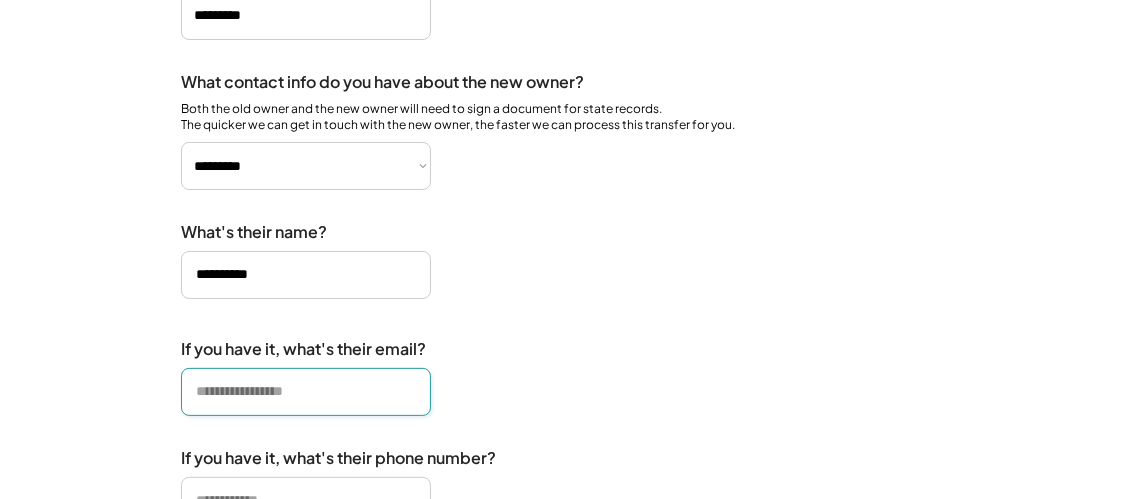 click at bounding box center [306, 392] 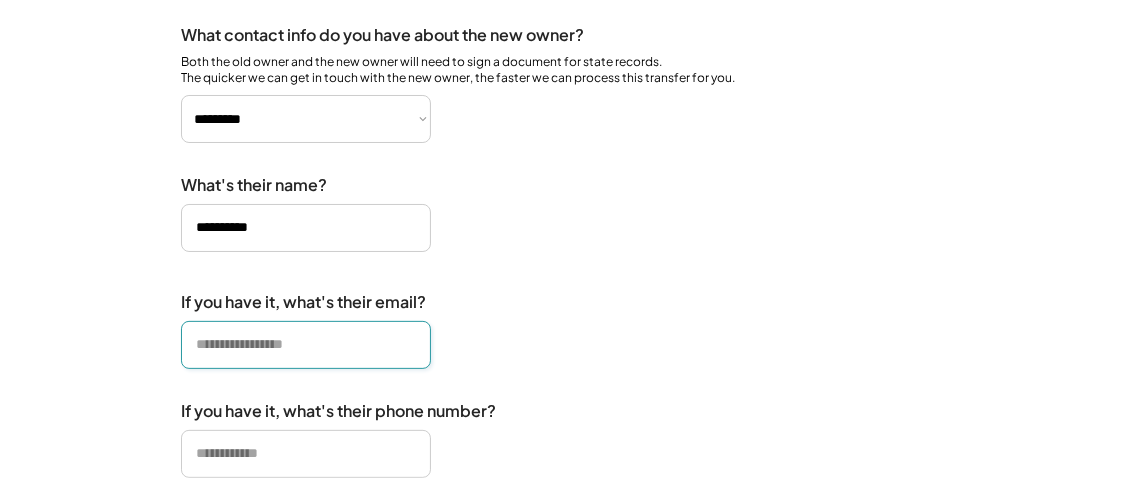 paste on "**********" 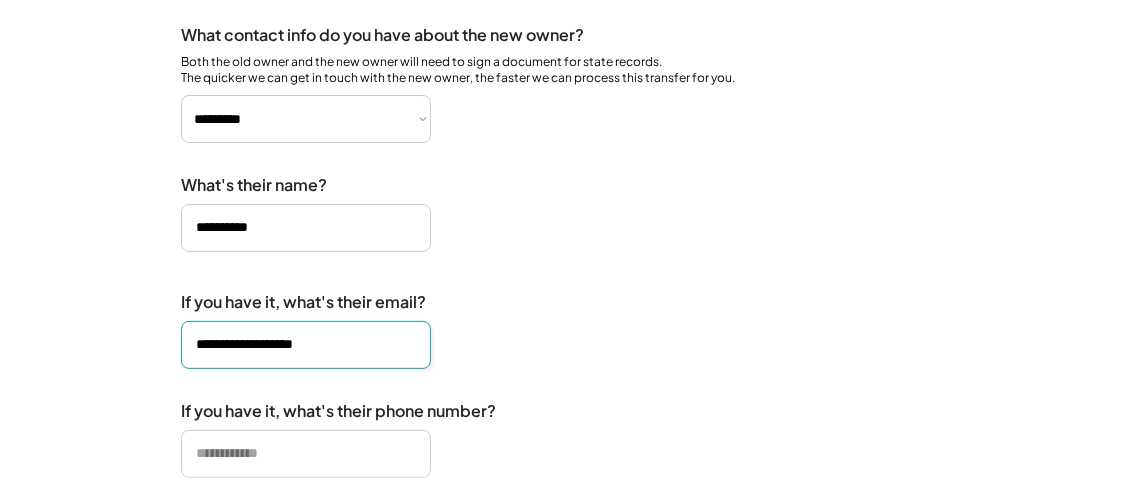 type on "**********" 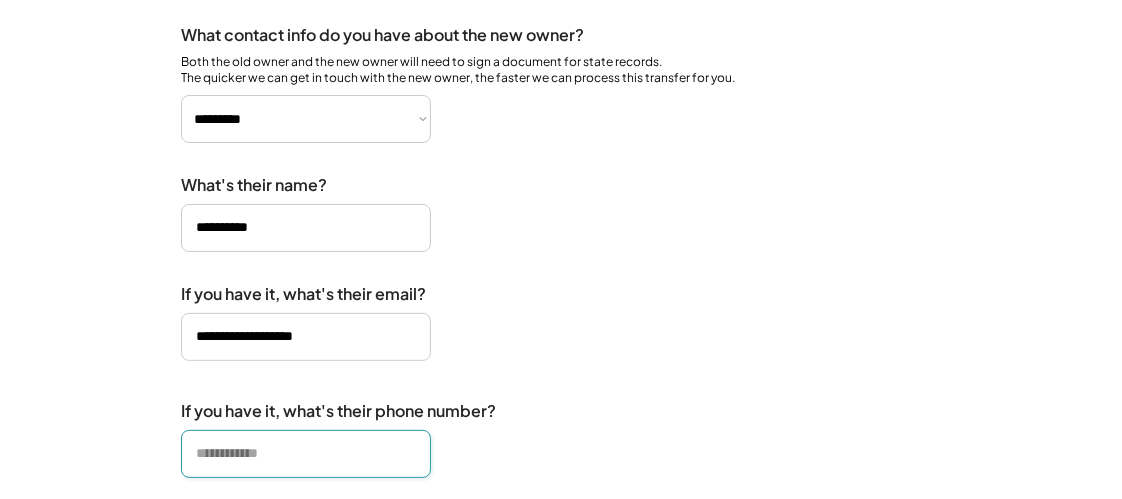 paste on "**********" 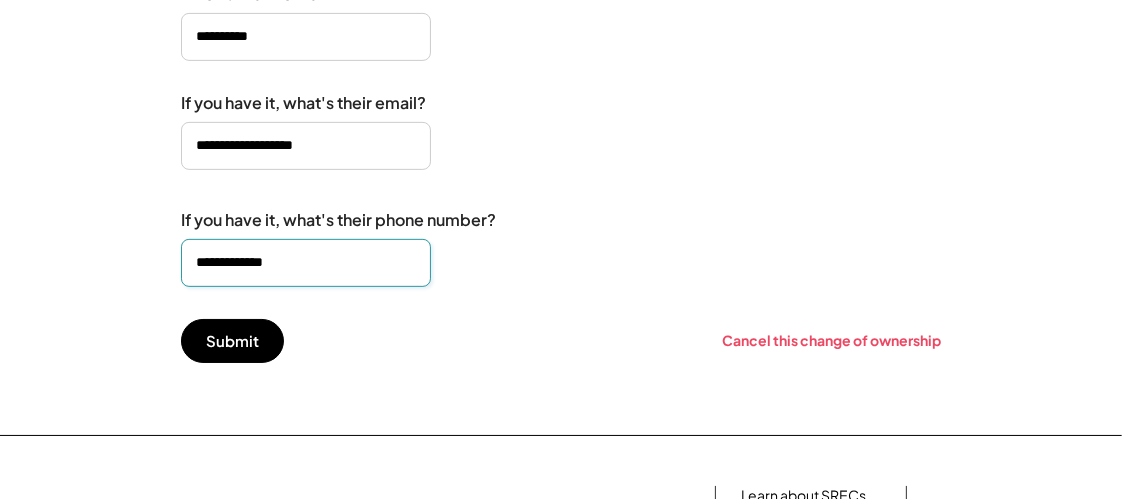 scroll, scrollTop: 647, scrollLeft: 0, axis: vertical 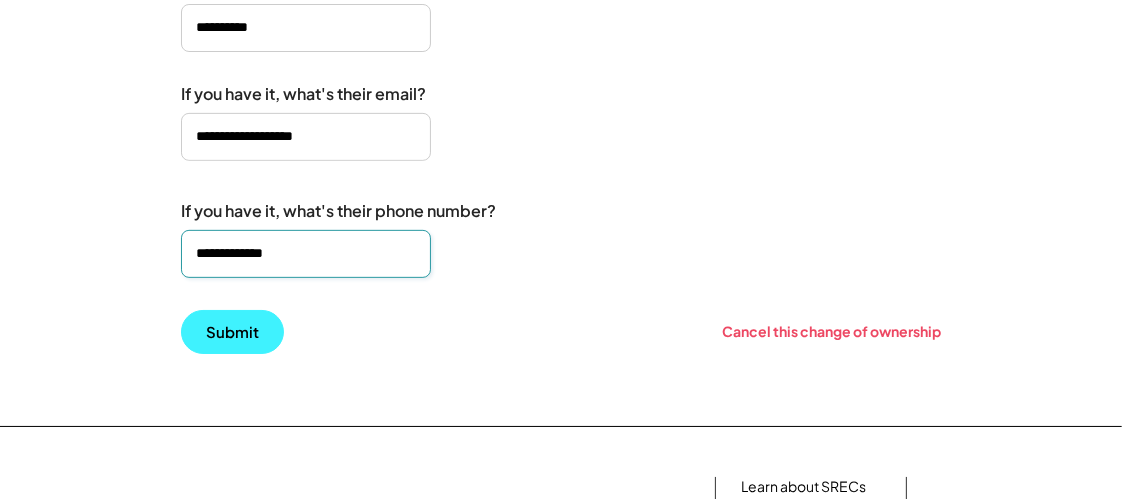 type on "**********" 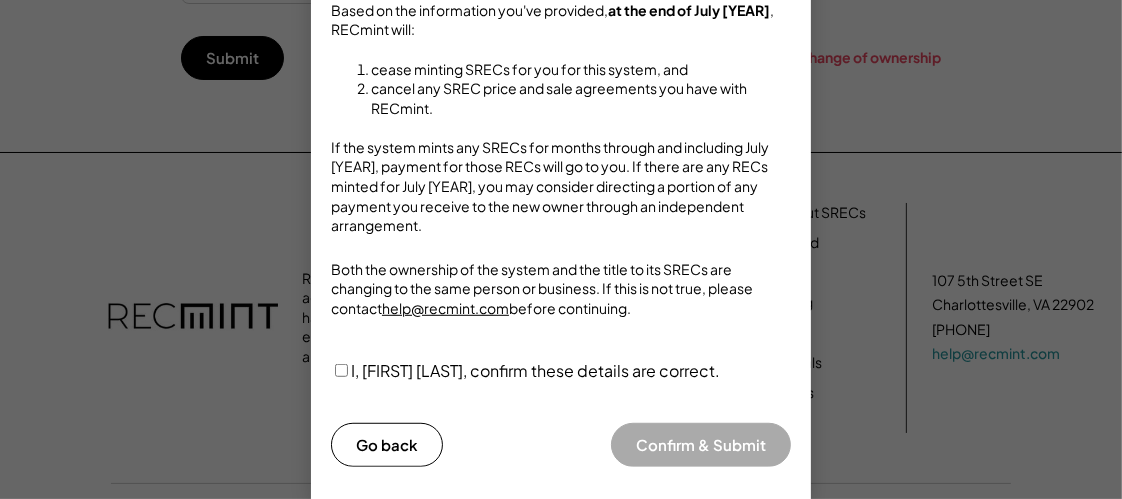 scroll, scrollTop: 948, scrollLeft: 0, axis: vertical 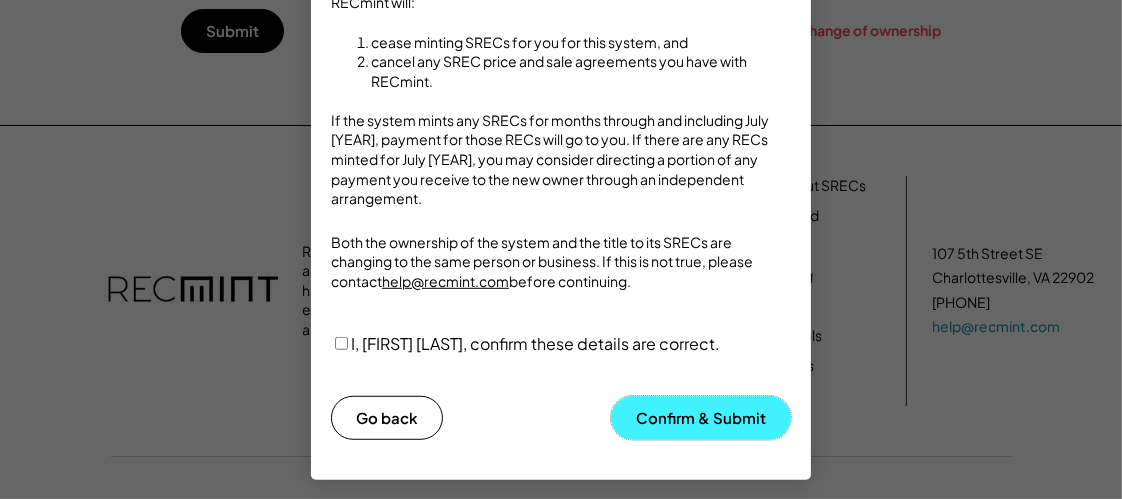 click on "Confirm & Submit" at bounding box center [701, 418] 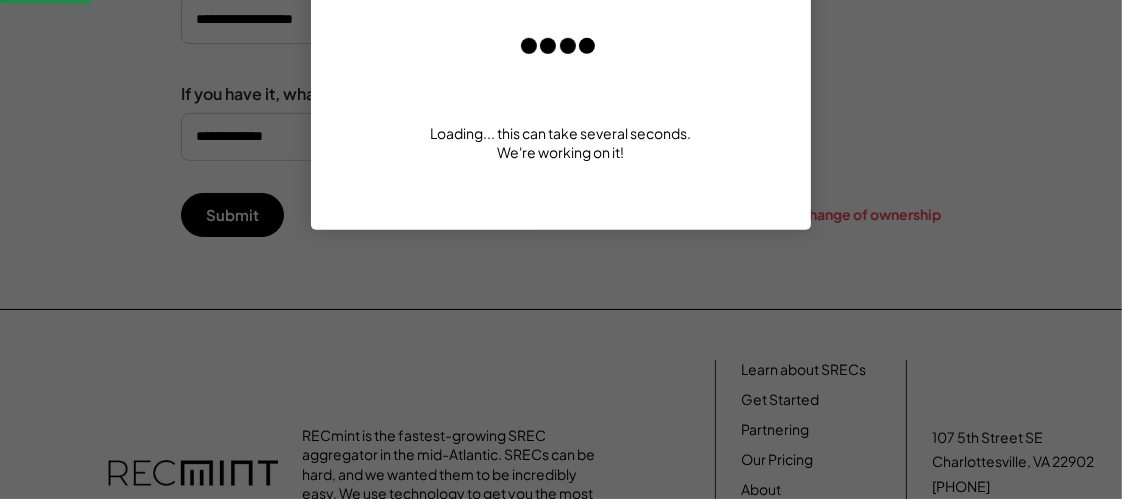 scroll, scrollTop: 747, scrollLeft: 0, axis: vertical 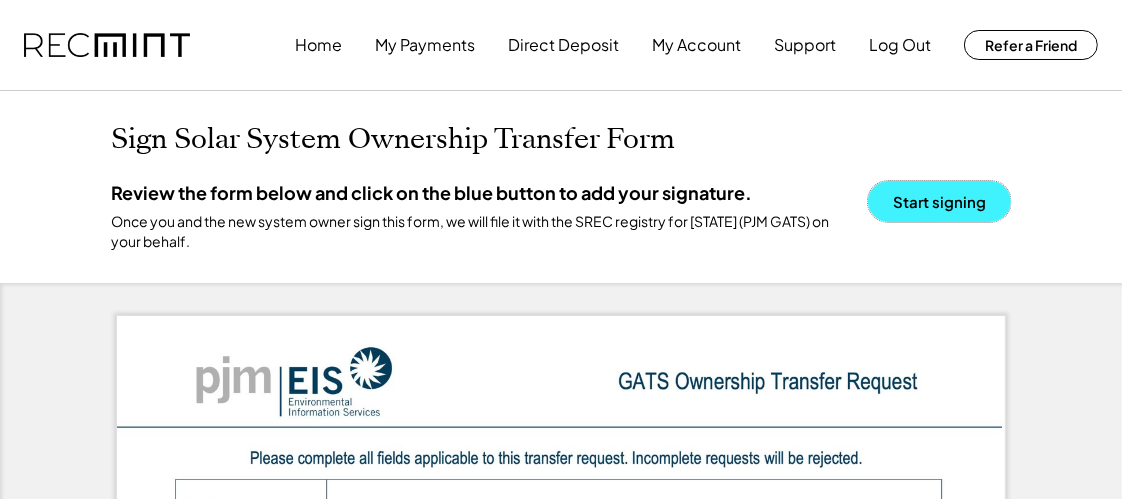 click on "Start signing" at bounding box center (939, 201) 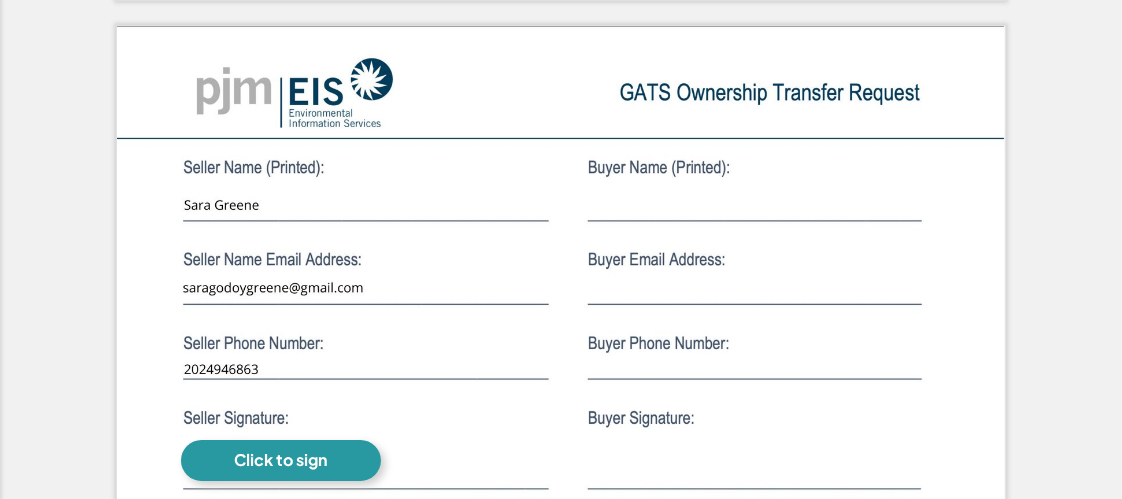 scroll, scrollTop: 1490, scrollLeft: 0, axis: vertical 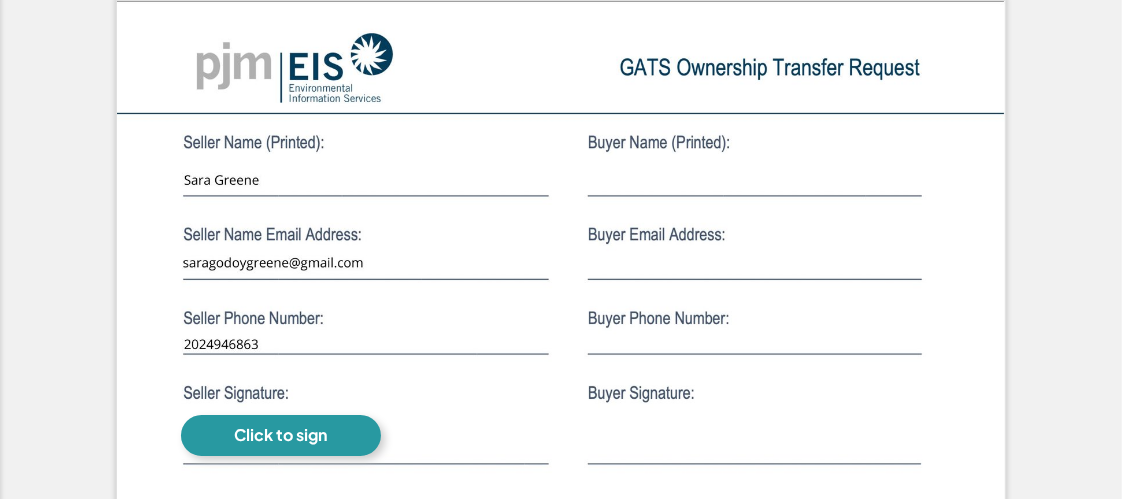 click 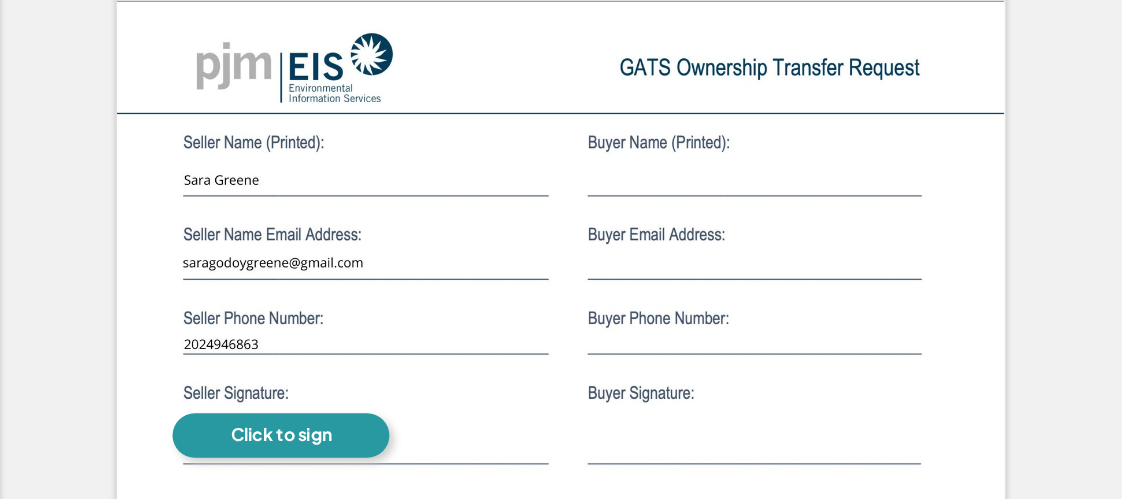 click 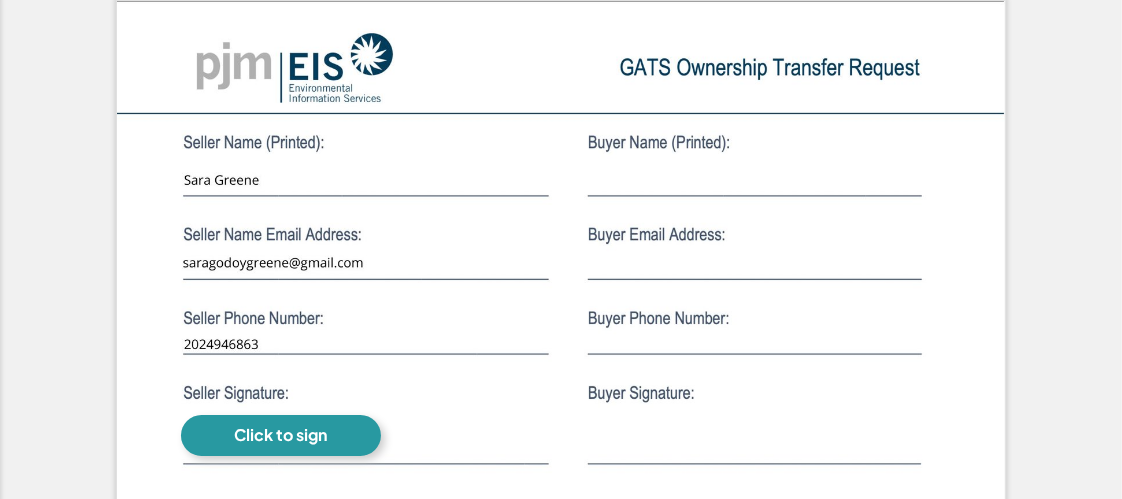 click on "Click to sign" at bounding box center (281, 435) 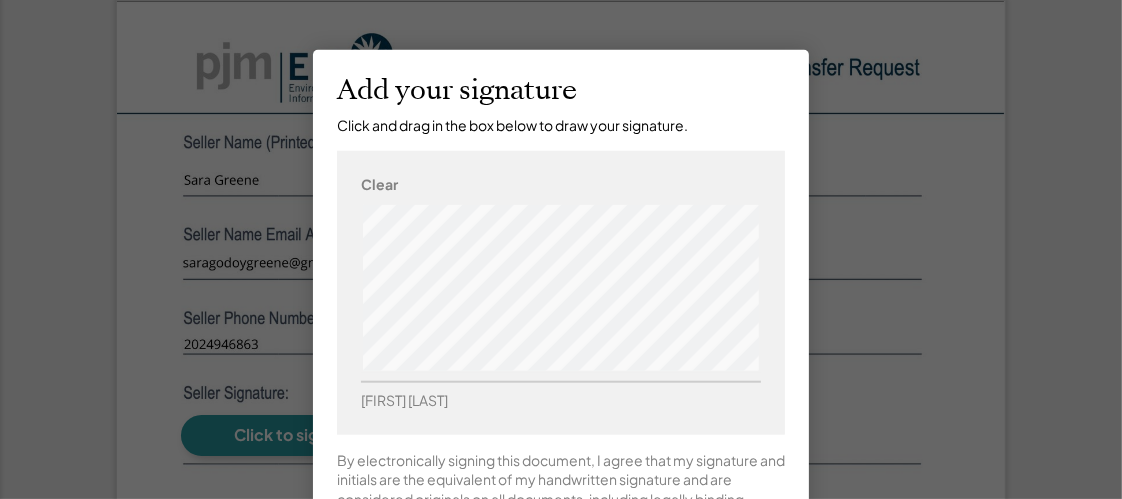 click at bounding box center (561, 288) 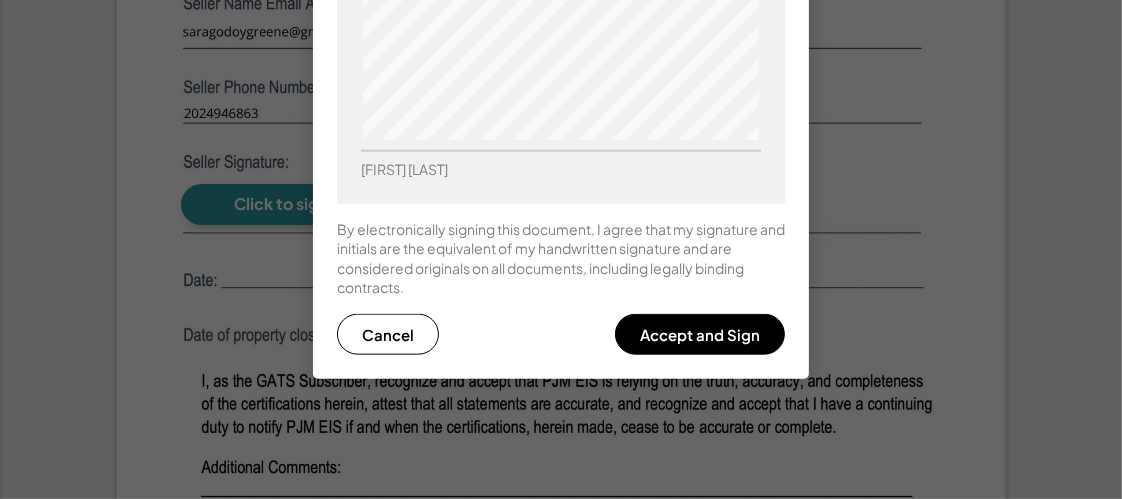 scroll, scrollTop: 1790, scrollLeft: 0, axis: vertical 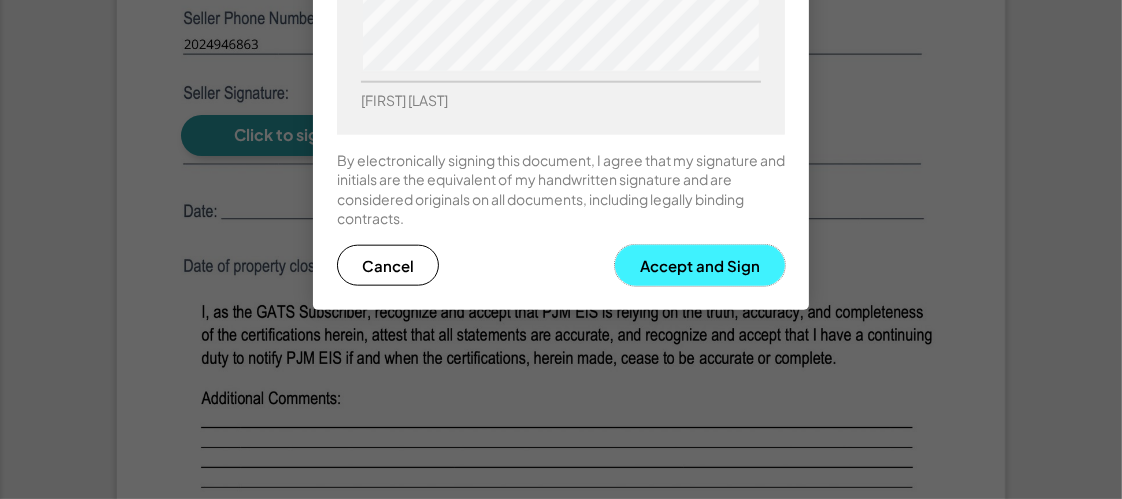 click on "Accept and Sign" at bounding box center [700, 265] 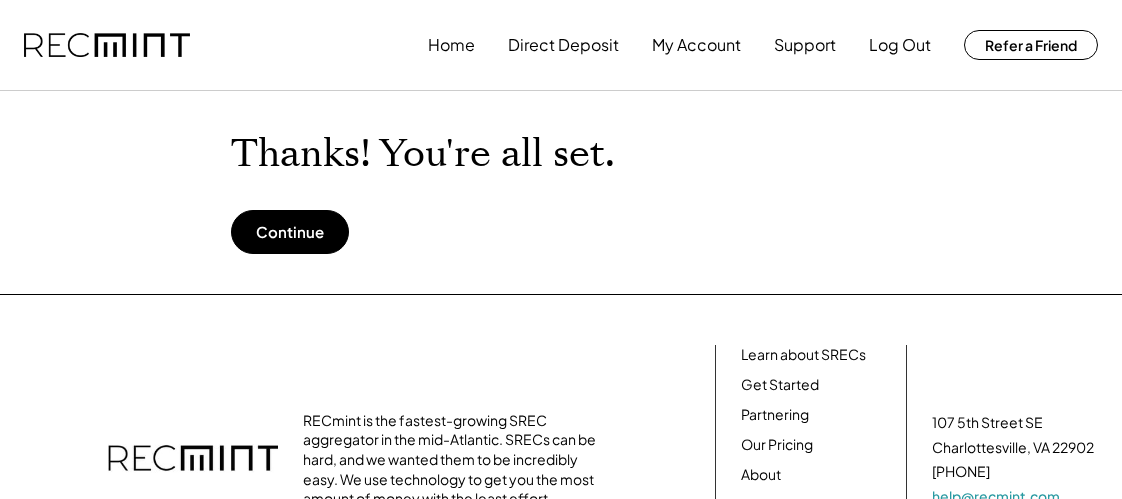 scroll, scrollTop: 0, scrollLeft: 0, axis: both 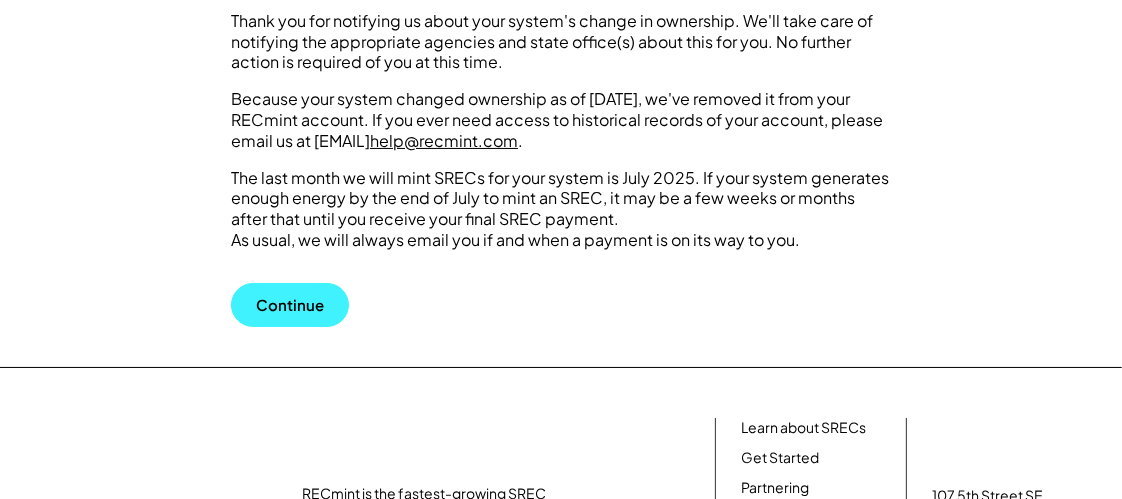 click on "Continue" at bounding box center [290, 305] 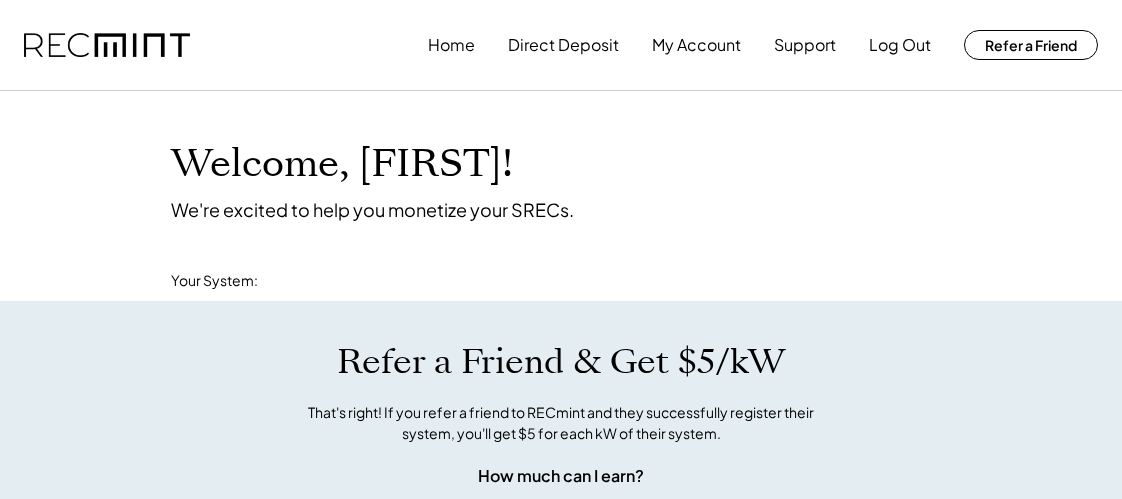 scroll, scrollTop: 0, scrollLeft: 0, axis: both 